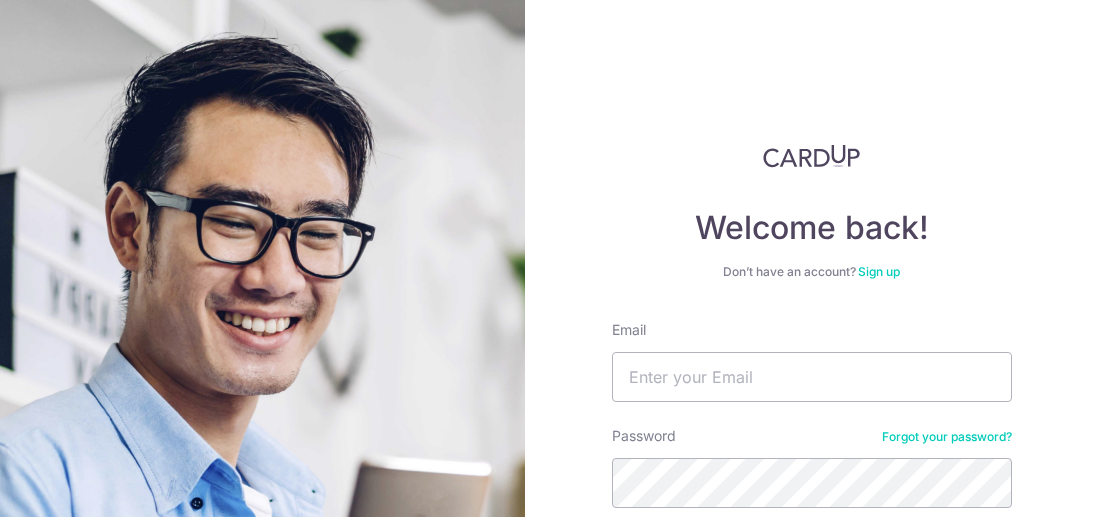 scroll, scrollTop: 0, scrollLeft: 0, axis: both 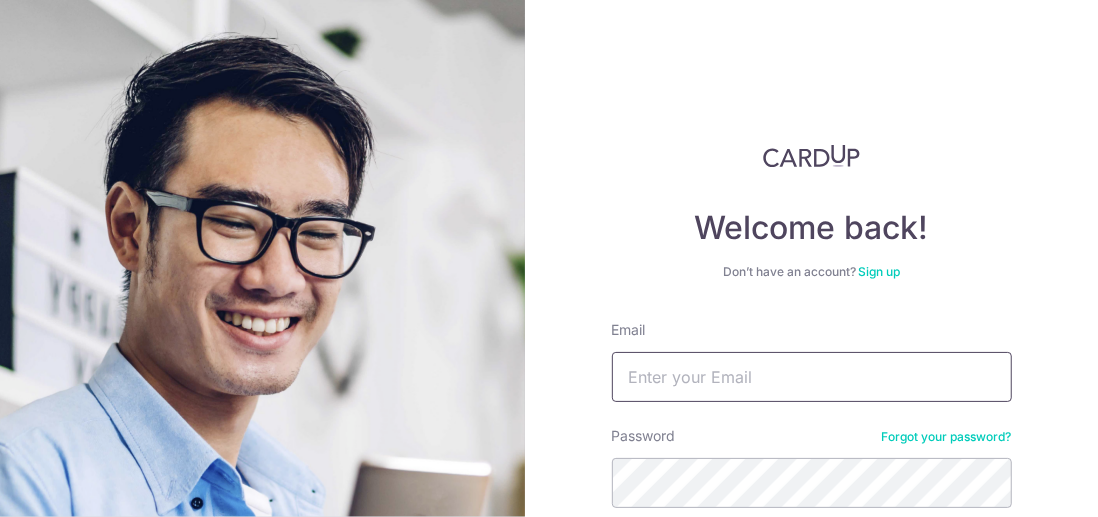 drag, startPoint x: 673, startPoint y: 380, endPoint x: 662, endPoint y: 381, distance: 11.045361 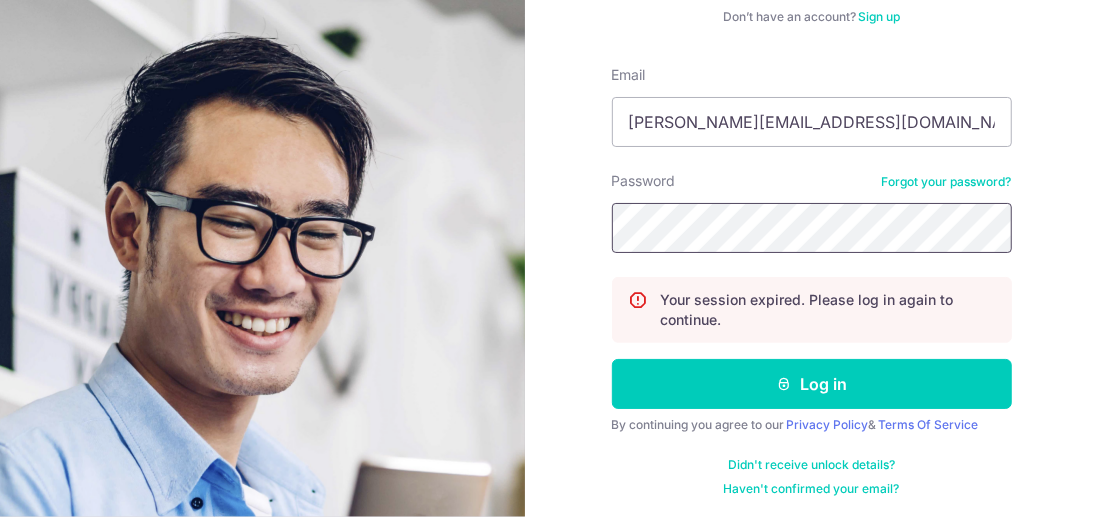 scroll, scrollTop: 257, scrollLeft: 0, axis: vertical 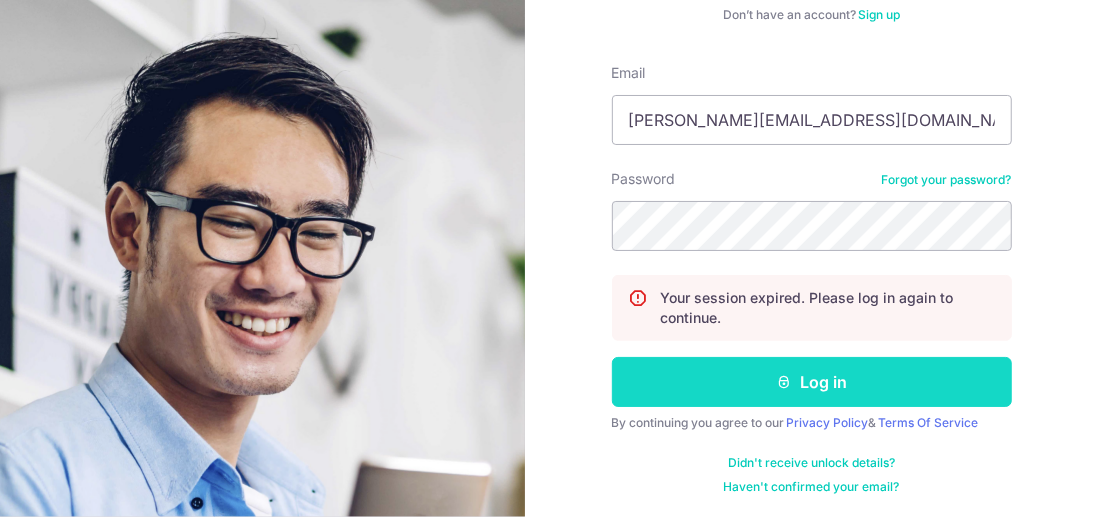 click on "Log in" at bounding box center (812, 382) 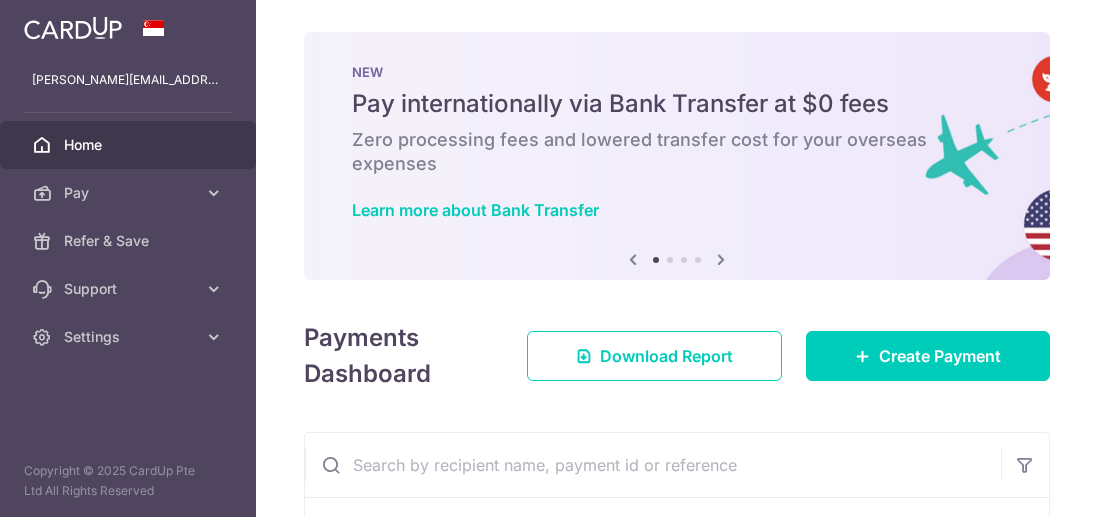 scroll, scrollTop: 0, scrollLeft: 0, axis: both 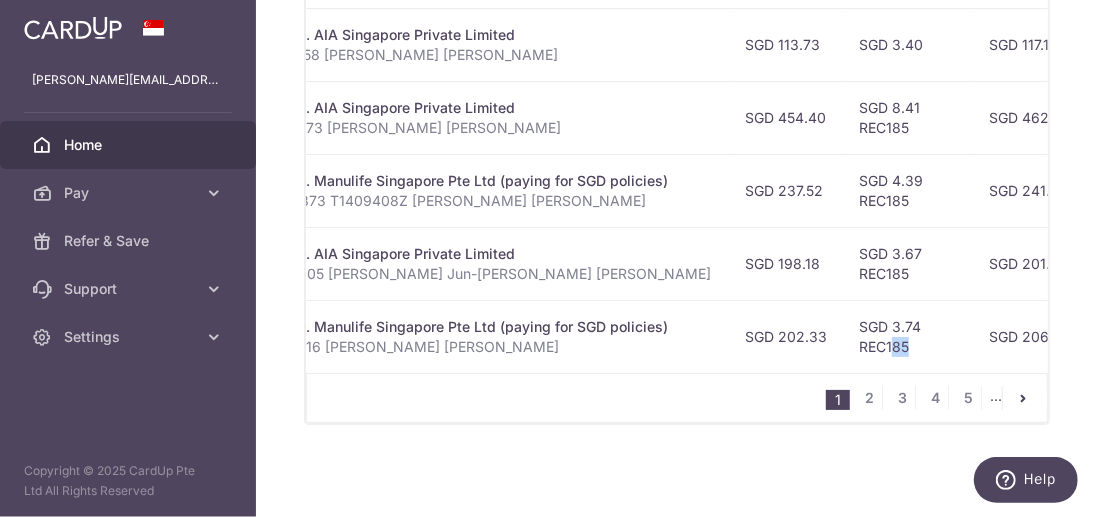 drag, startPoint x: 844, startPoint y: 350, endPoint x: 866, endPoint y: 344, distance: 22.803509 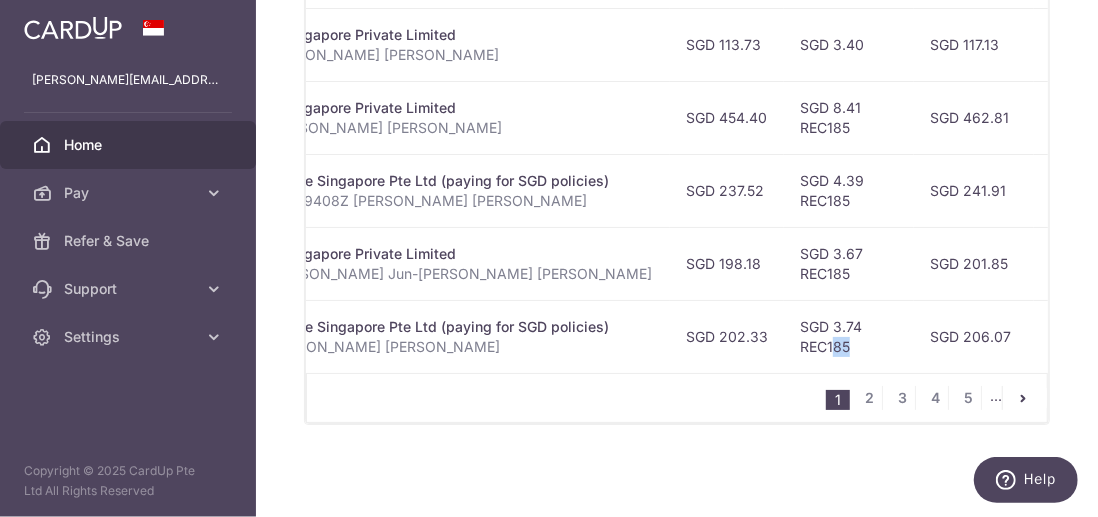 scroll, scrollTop: 0, scrollLeft: 620, axis: horizontal 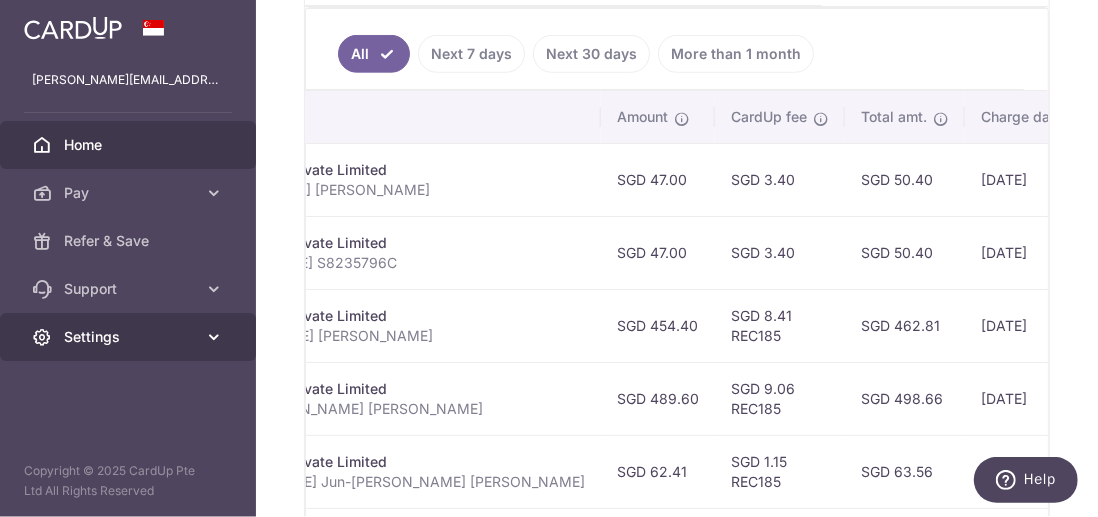 click at bounding box center (214, 337) 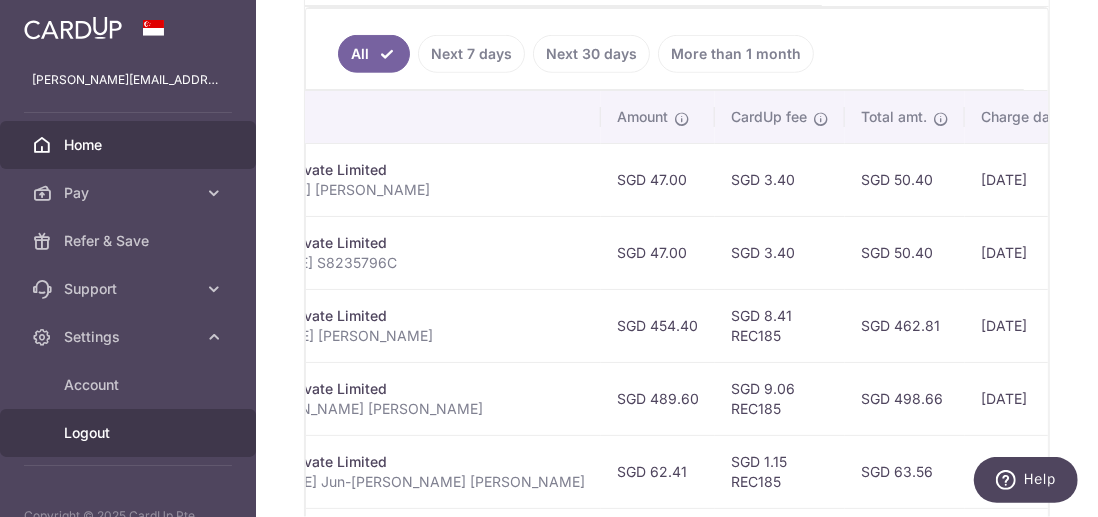 click on "Logout" at bounding box center (130, 433) 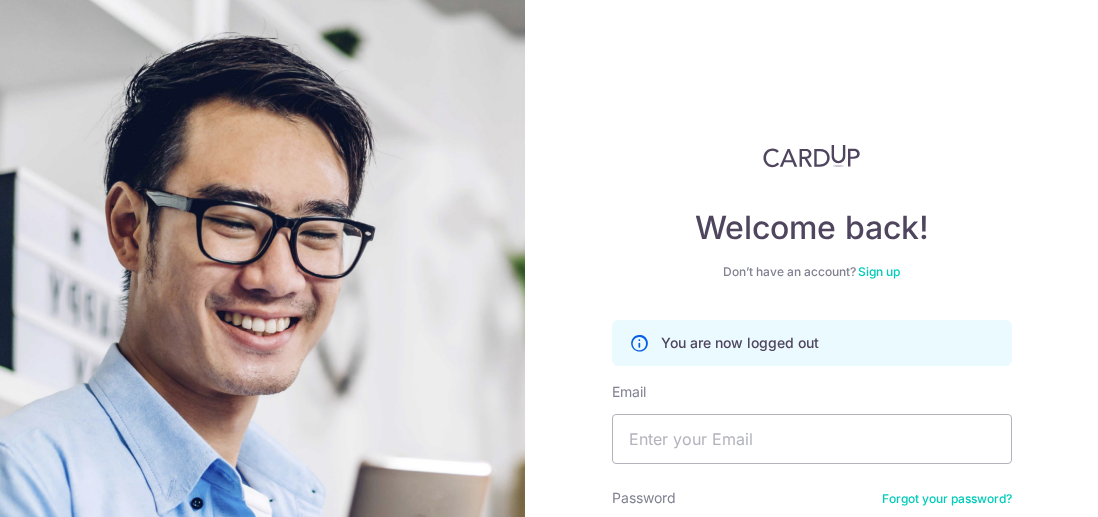 scroll, scrollTop: 0, scrollLeft: 0, axis: both 